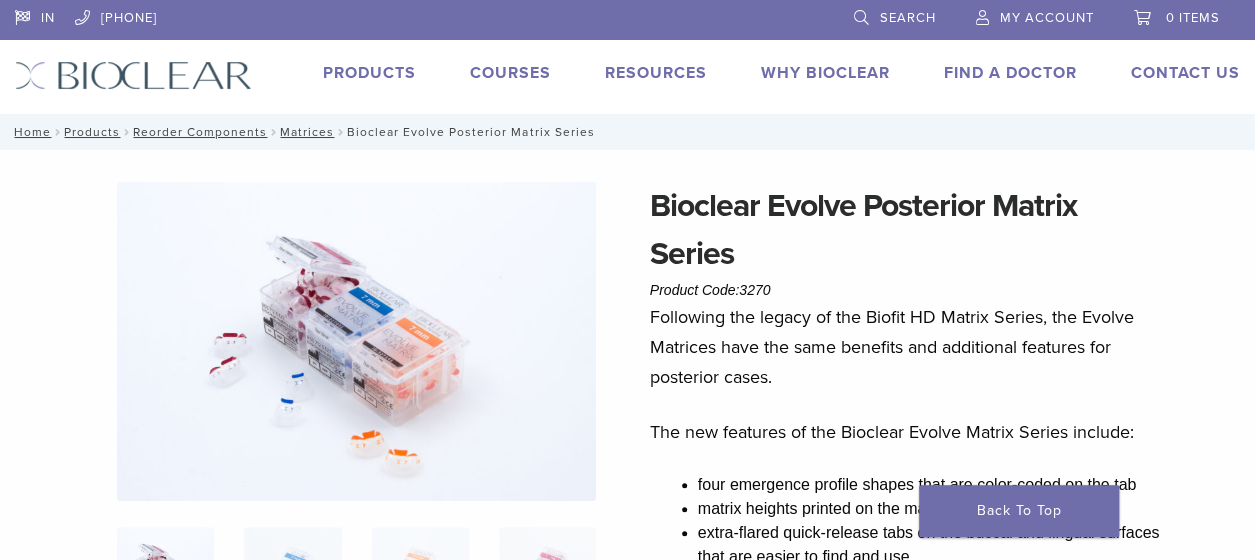 scroll, scrollTop: 2, scrollLeft: 0, axis: vertical 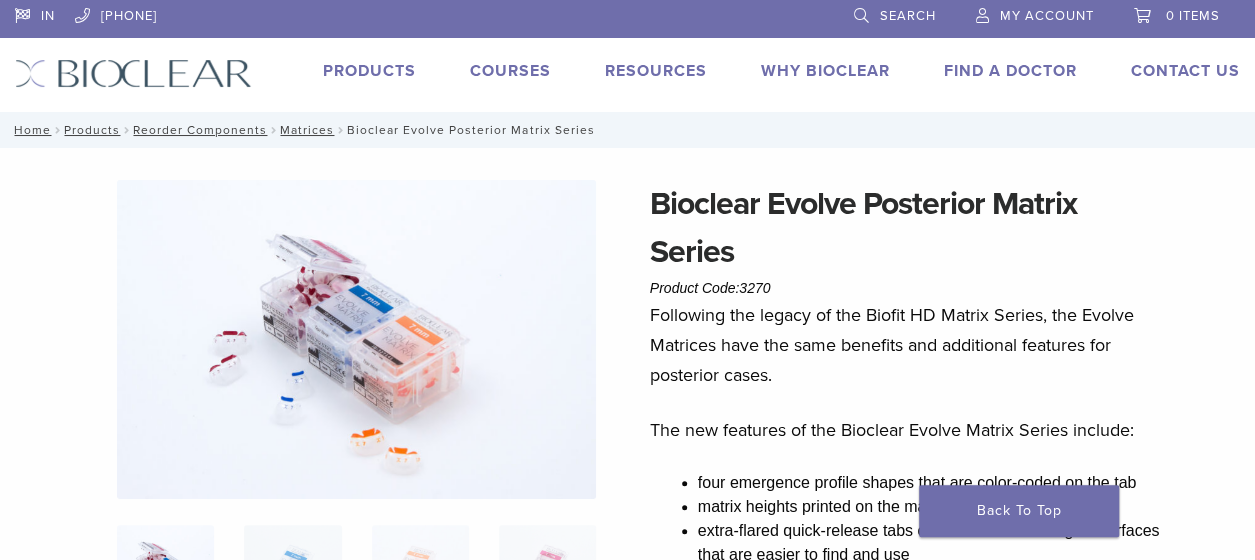 click at bounding box center (356, 339) 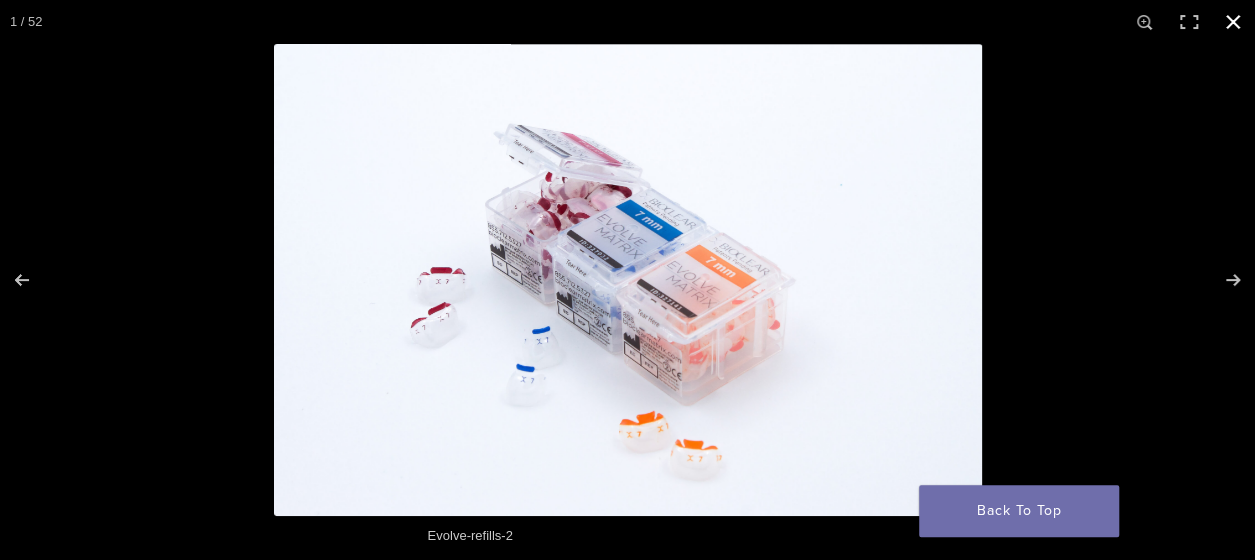 click at bounding box center (-617, 324) 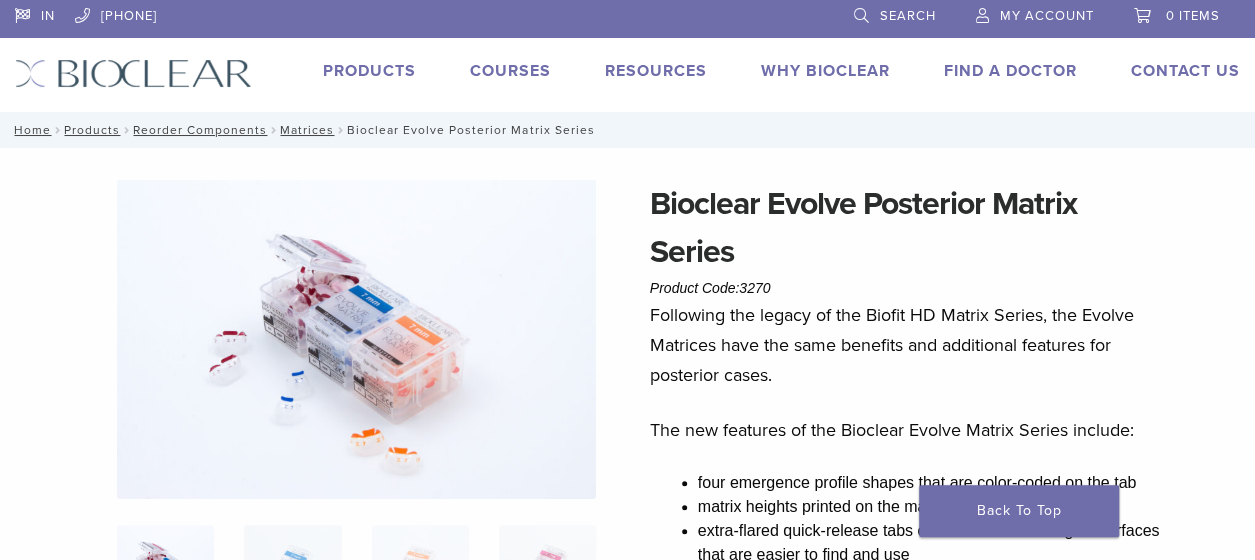 scroll, scrollTop: 0, scrollLeft: 0, axis: both 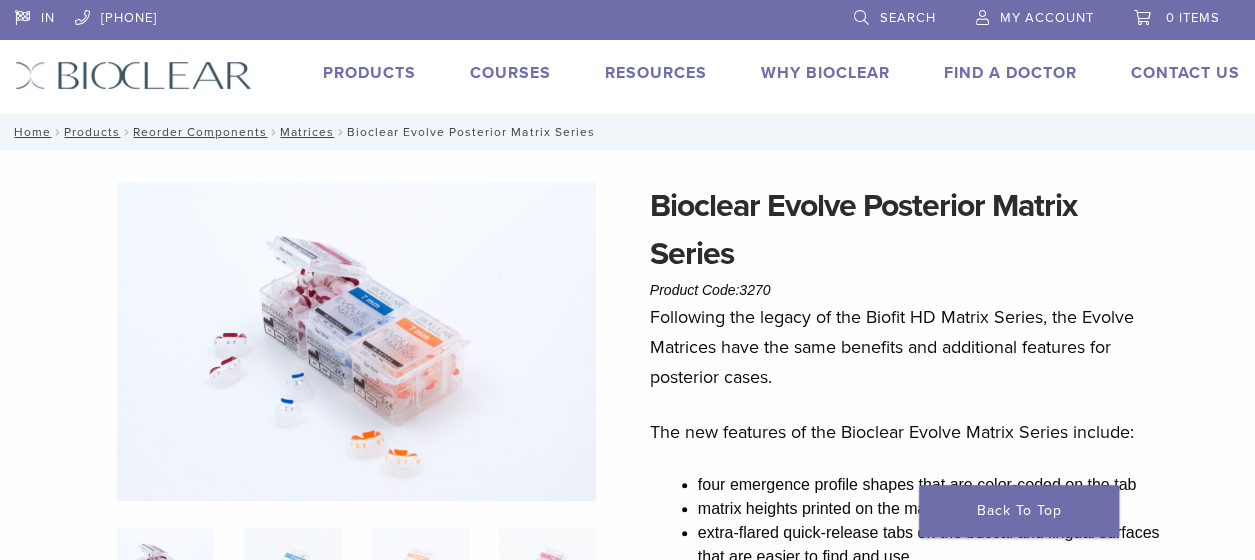 click on "Products" at bounding box center [369, 73] 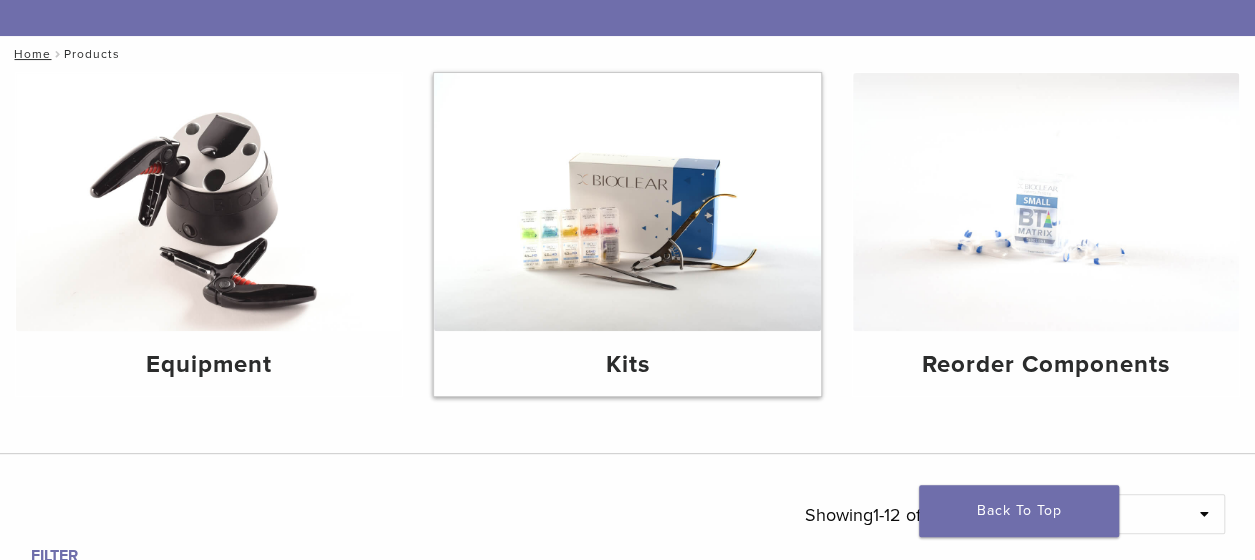 scroll, scrollTop: 229, scrollLeft: 0, axis: vertical 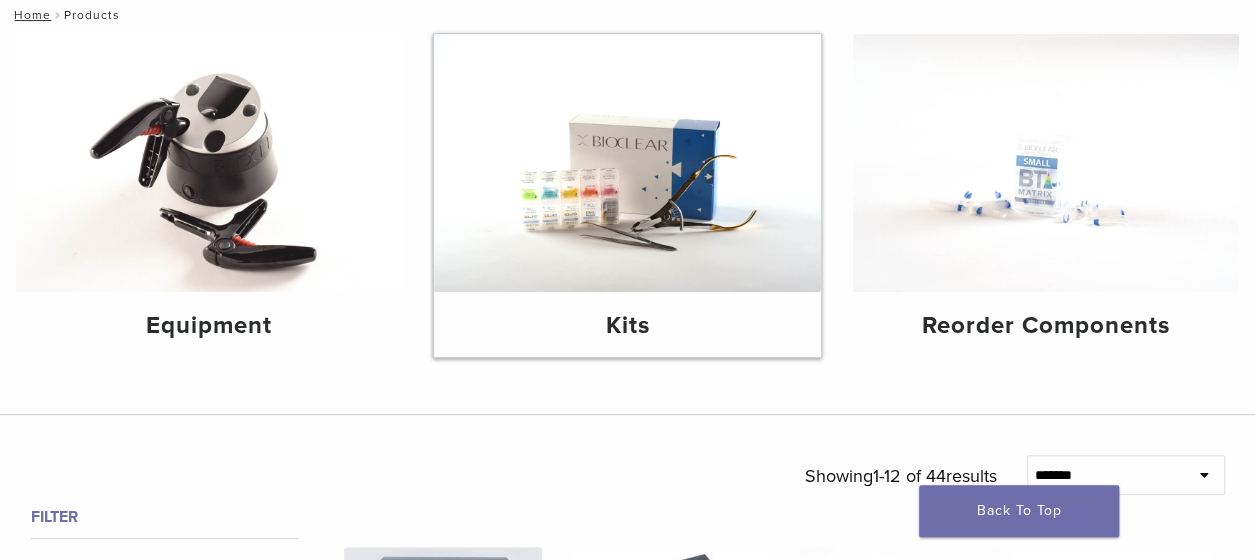 click on "Kits" at bounding box center [627, 326] 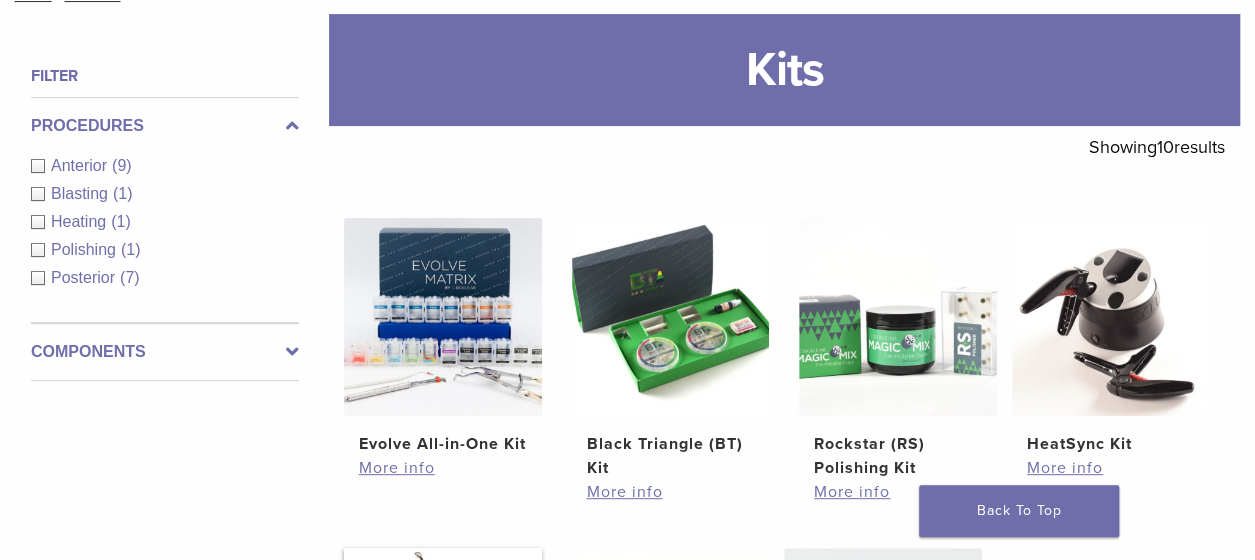 scroll, scrollTop: 0, scrollLeft: 0, axis: both 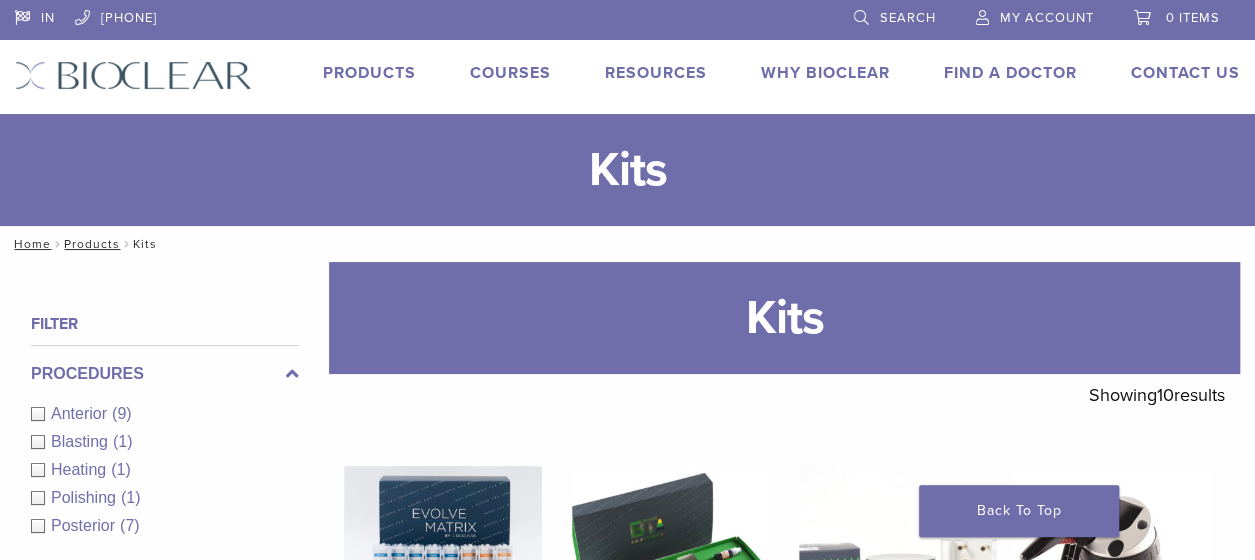 click on "Products" at bounding box center [369, 73] 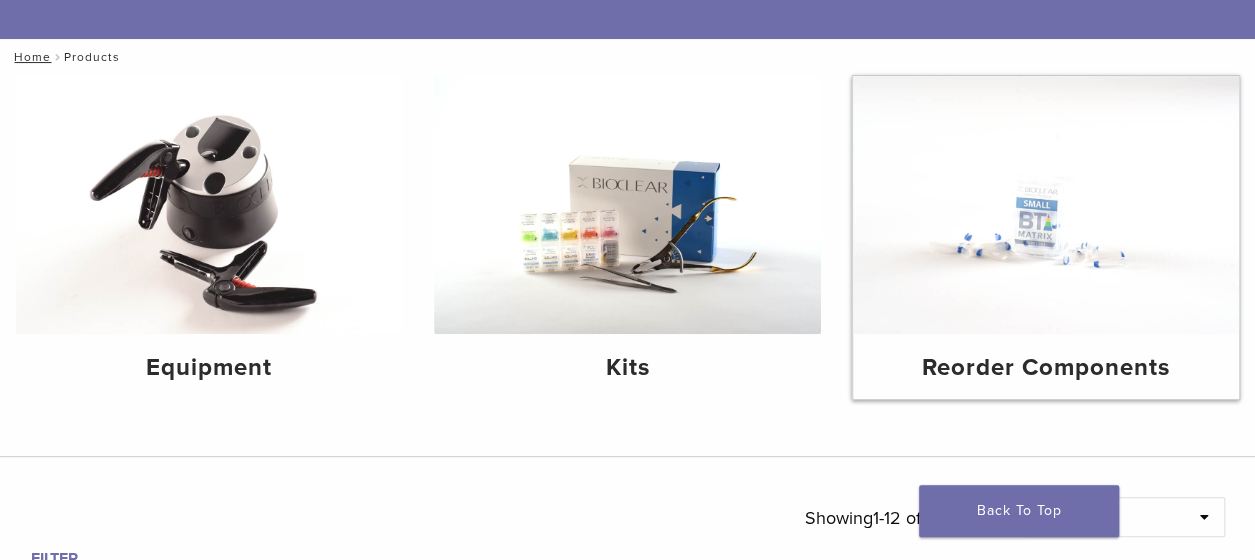 scroll, scrollTop: 193, scrollLeft: 0, axis: vertical 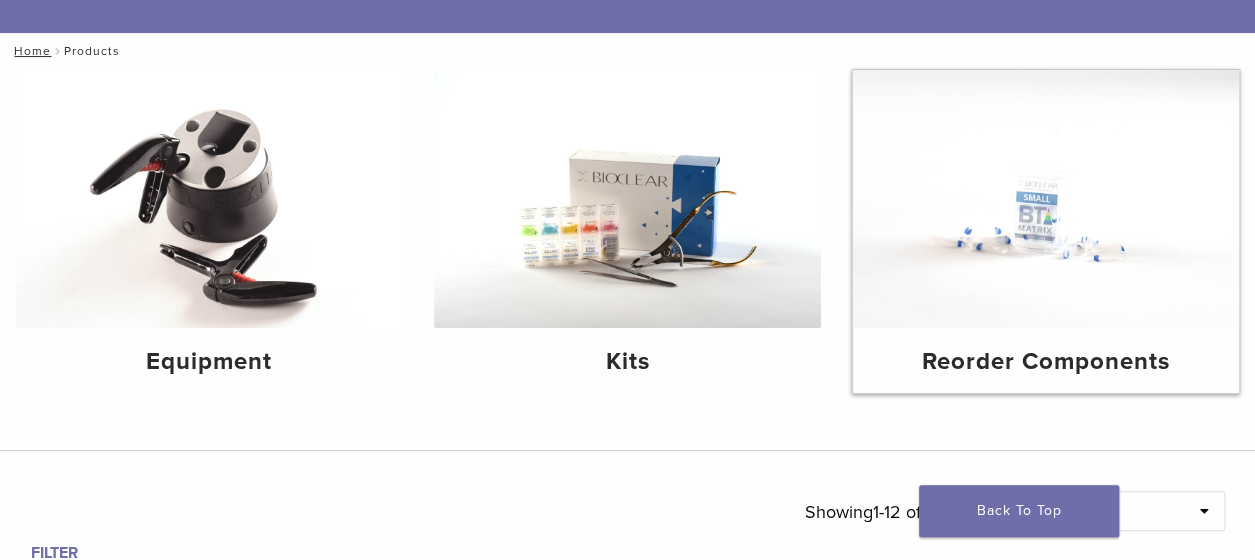 click on "Reorder Components" at bounding box center (1046, 362) 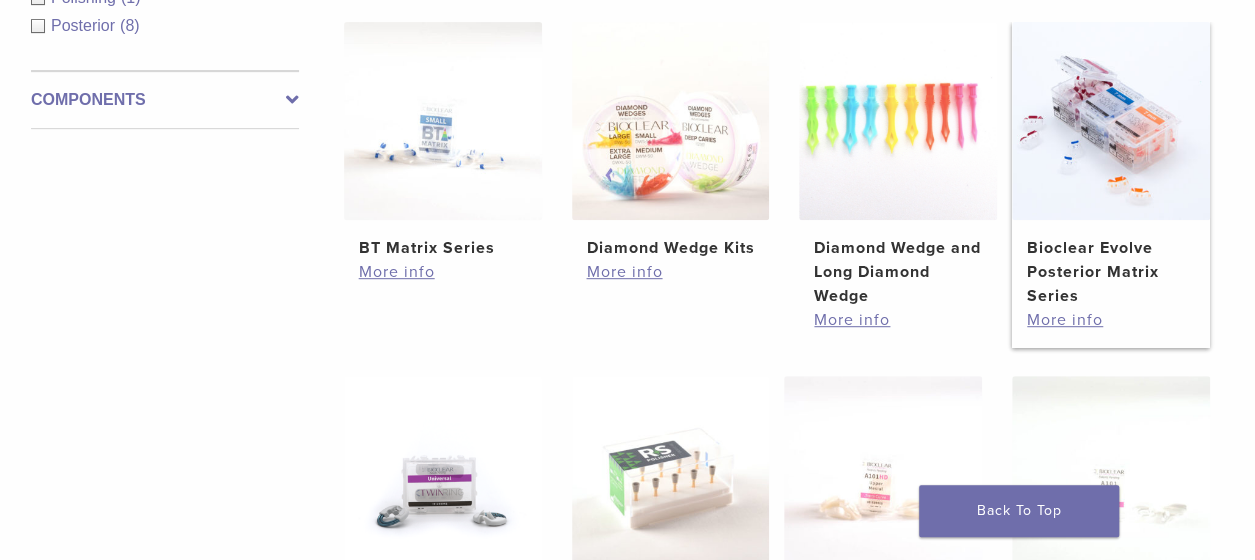 scroll, scrollTop: 445, scrollLeft: 0, axis: vertical 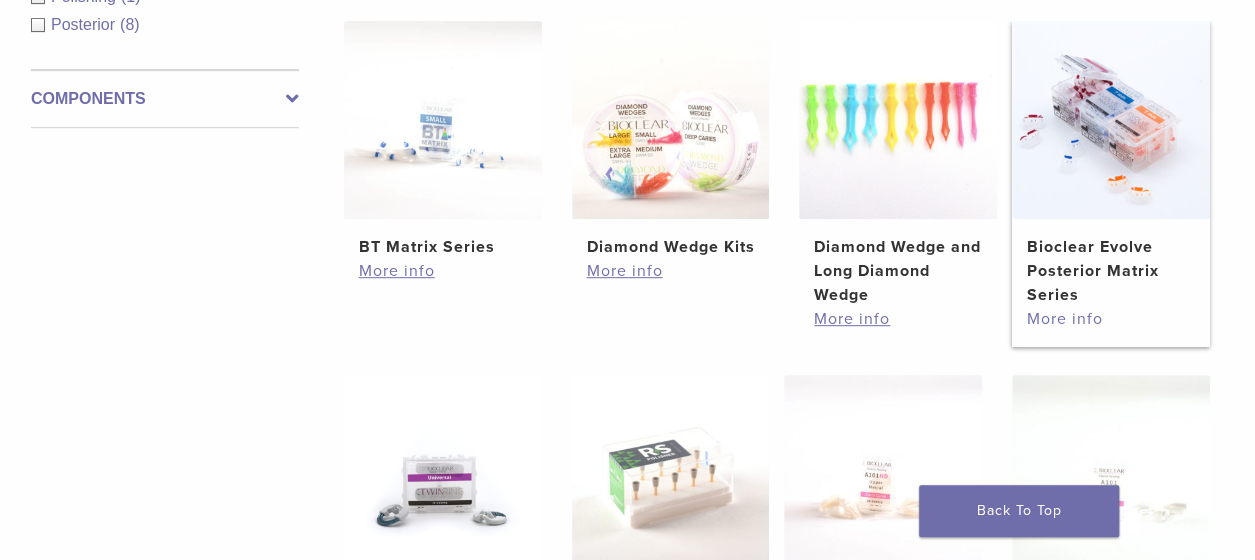 click on "More info" at bounding box center (1111, 319) 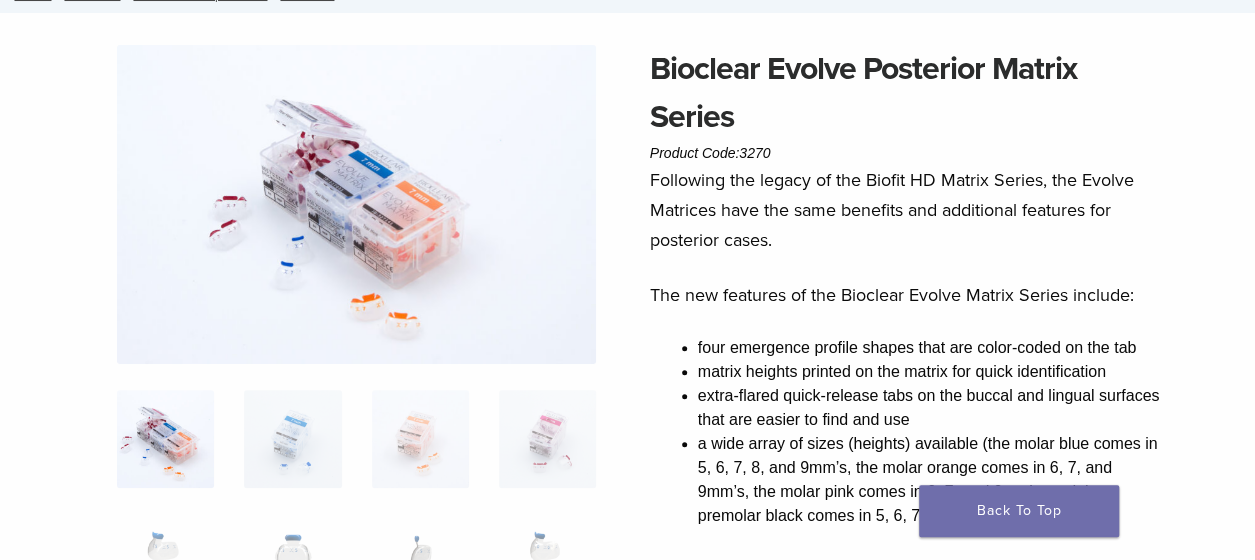 scroll, scrollTop: 142, scrollLeft: 0, axis: vertical 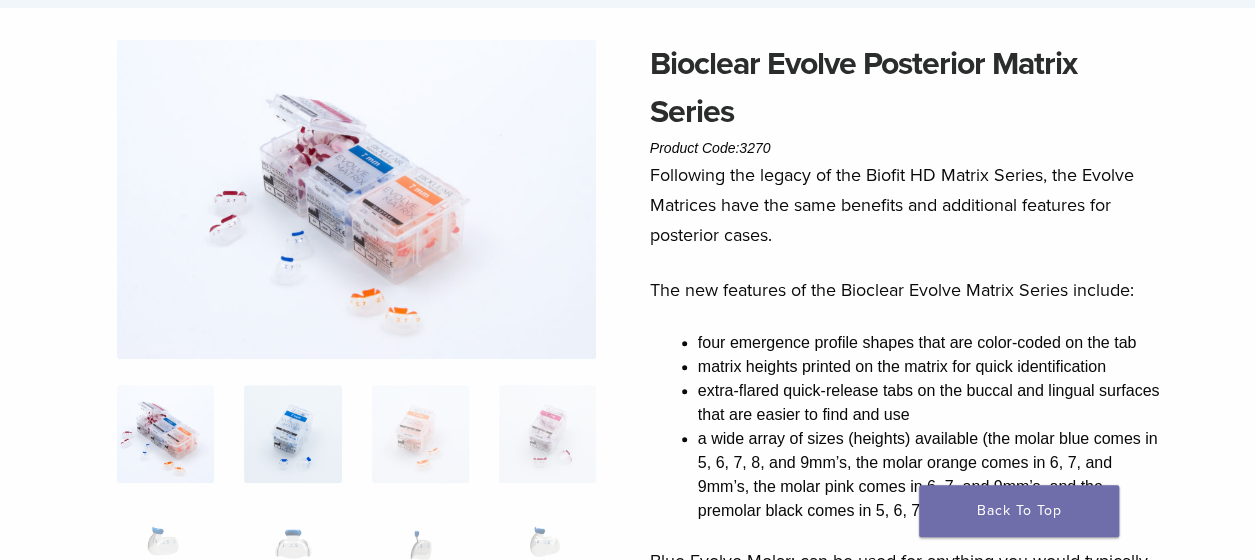 click at bounding box center (165, 433) 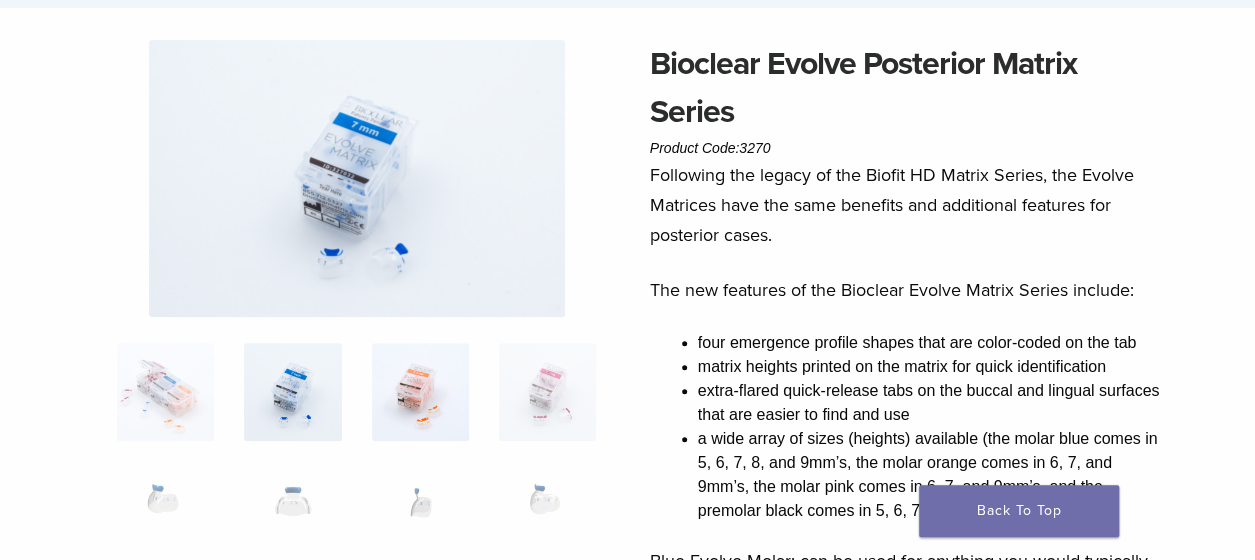 click at bounding box center (165, 391) 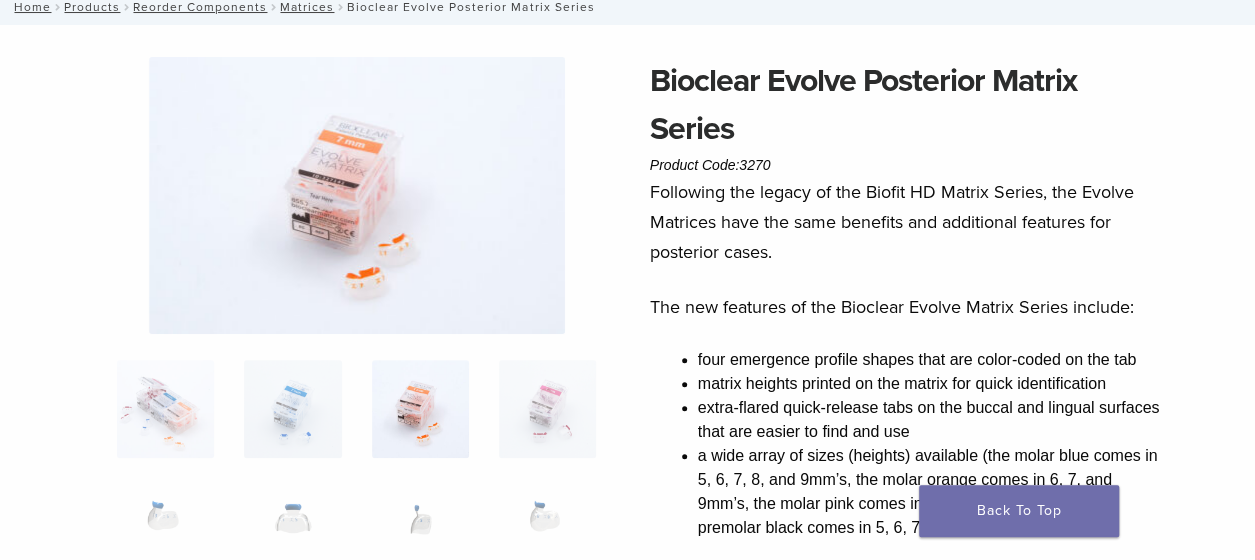 scroll, scrollTop: 0, scrollLeft: 0, axis: both 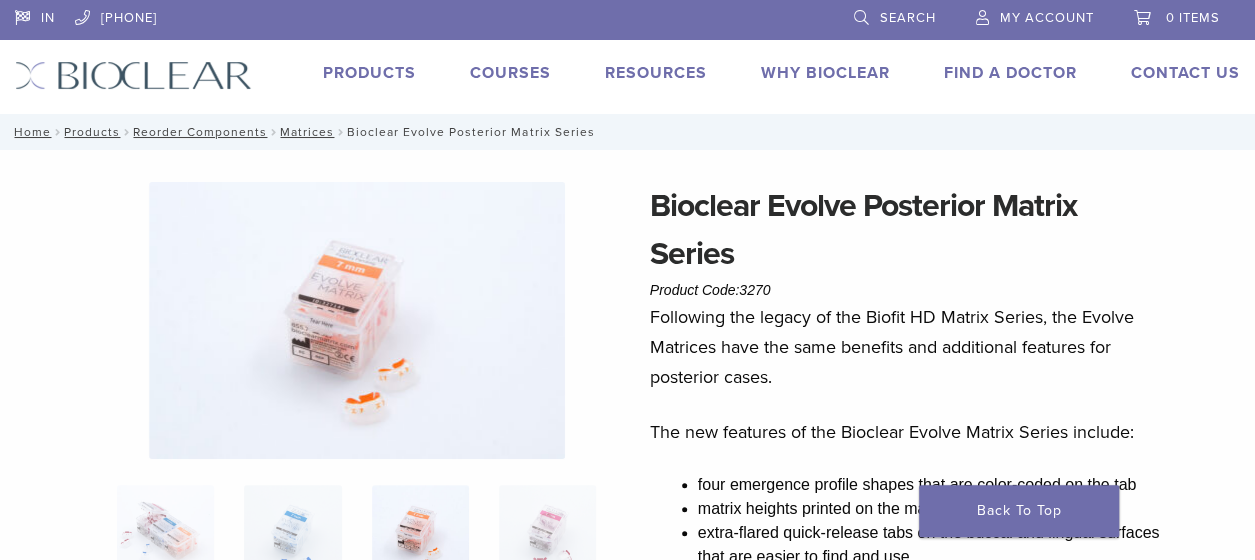 click on "Search" at bounding box center (908, 18) 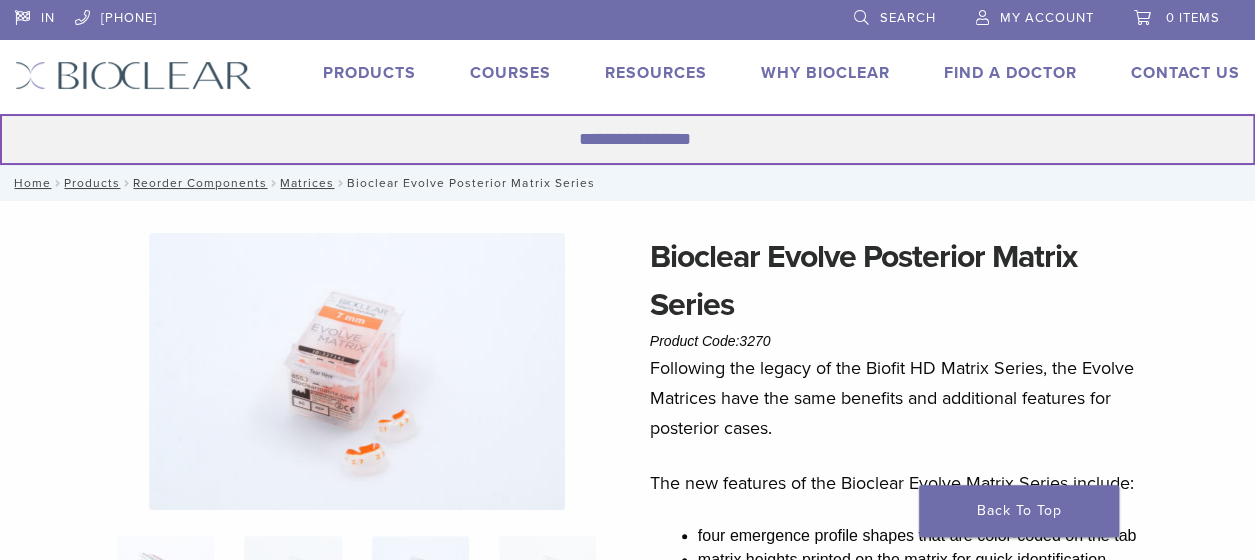 click on "Search for:" at bounding box center [627, 139] 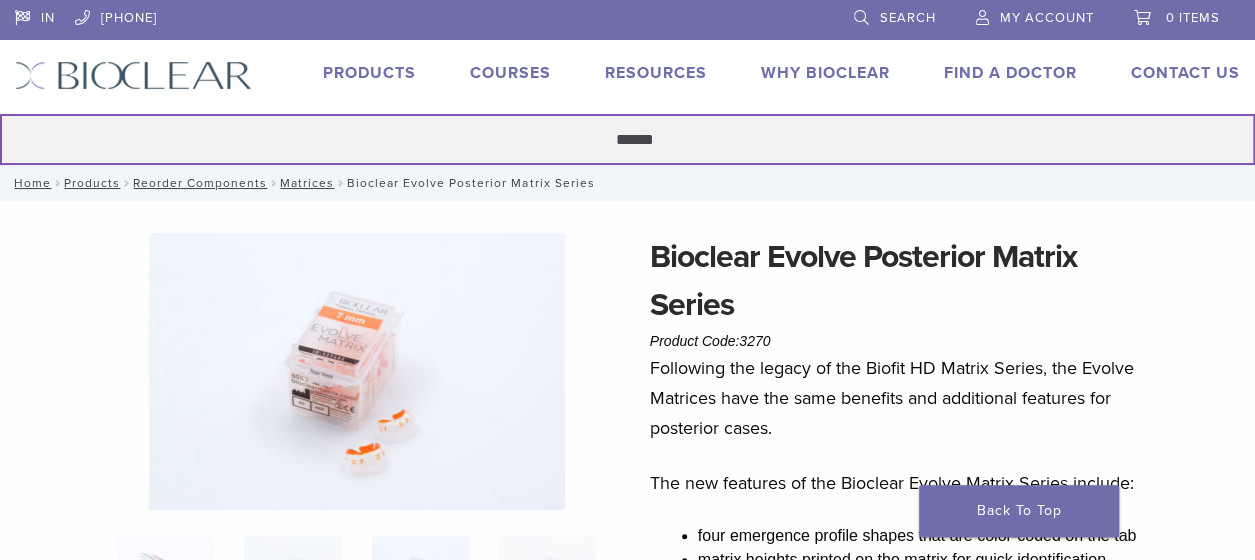type on "******" 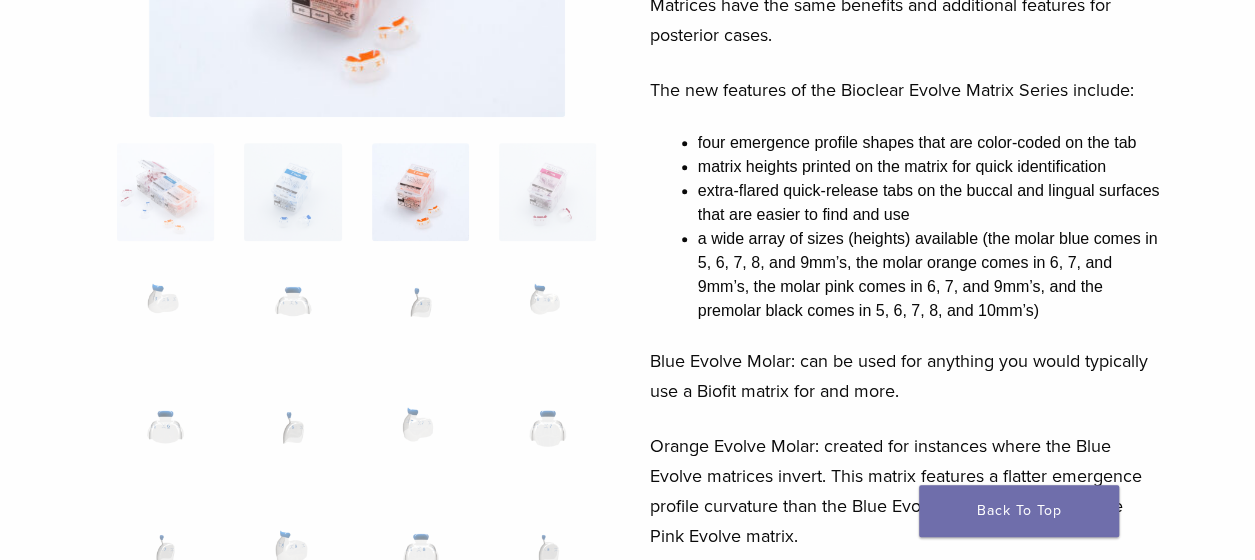 scroll, scrollTop: 392, scrollLeft: 0, axis: vertical 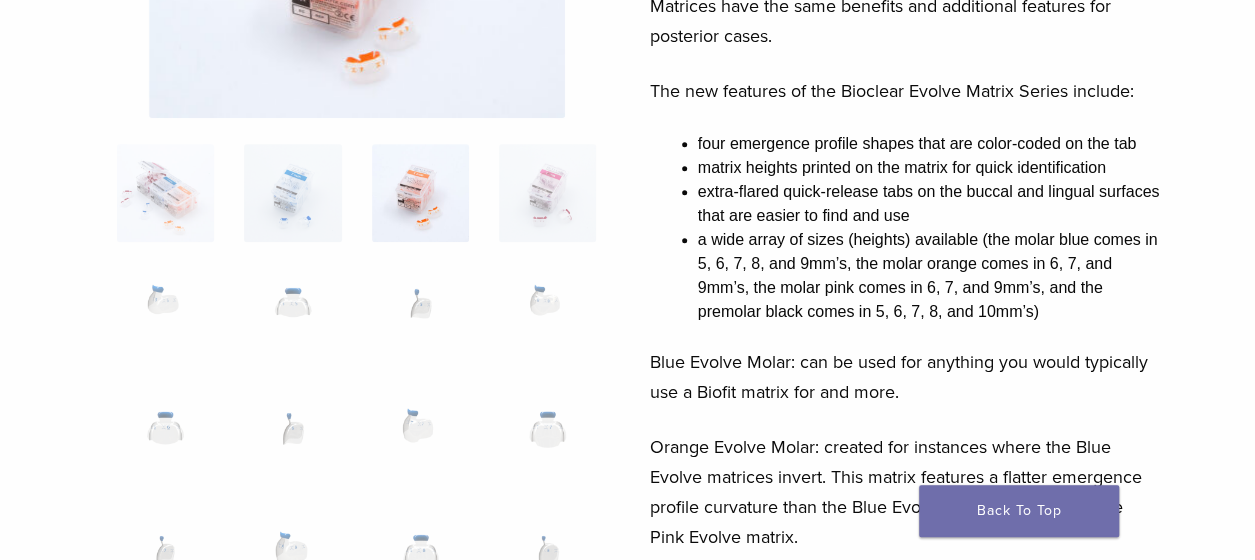 click on "a wide array of sizes (heights) available (the molar blue comes in 5, 6, 7, 8, and 9mm’s, the molar orange comes in 6, 7, and 9mm’s, the molar pink comes in 6, 7, and 9mm’s, and the premolar black comes in 5, 6, 7, 8, and 10mm’s)" at bounding box center [929, 276] 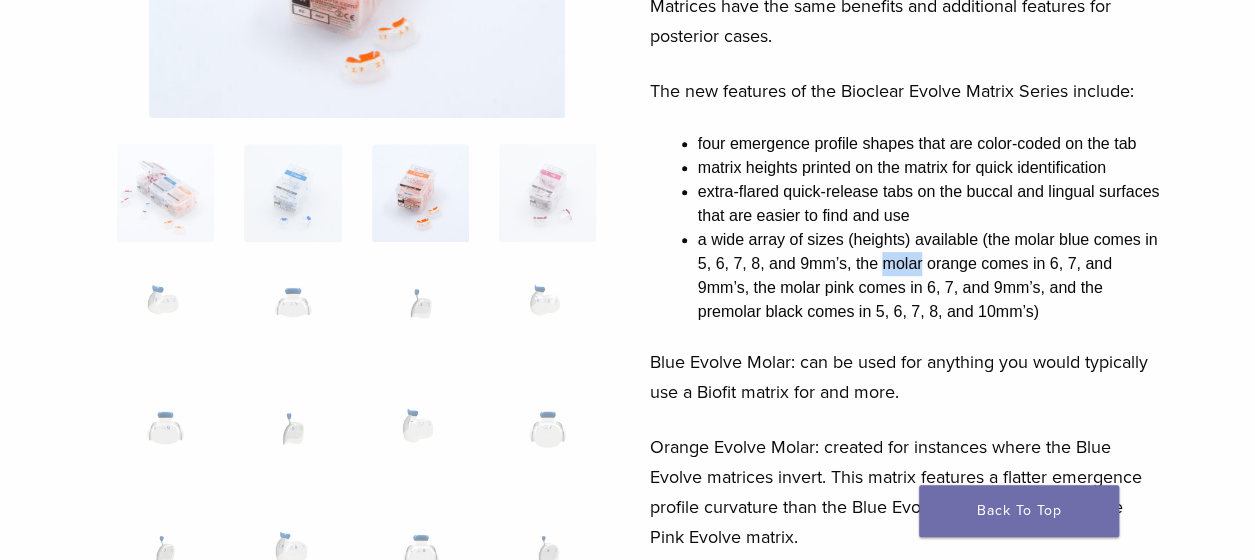 click on "a wide array of sizes (heights) available (the molar blue comes in 5, 6, 7, 8, and 9mm’s, the molar orange comes in 6, 7, and 9mm’s, the molar pink comes in 6, 7, and 9mm’s, and the premolar black comes in 5, 6, 7, 8, and 10mm’s)" at bounding box center (929, 276) 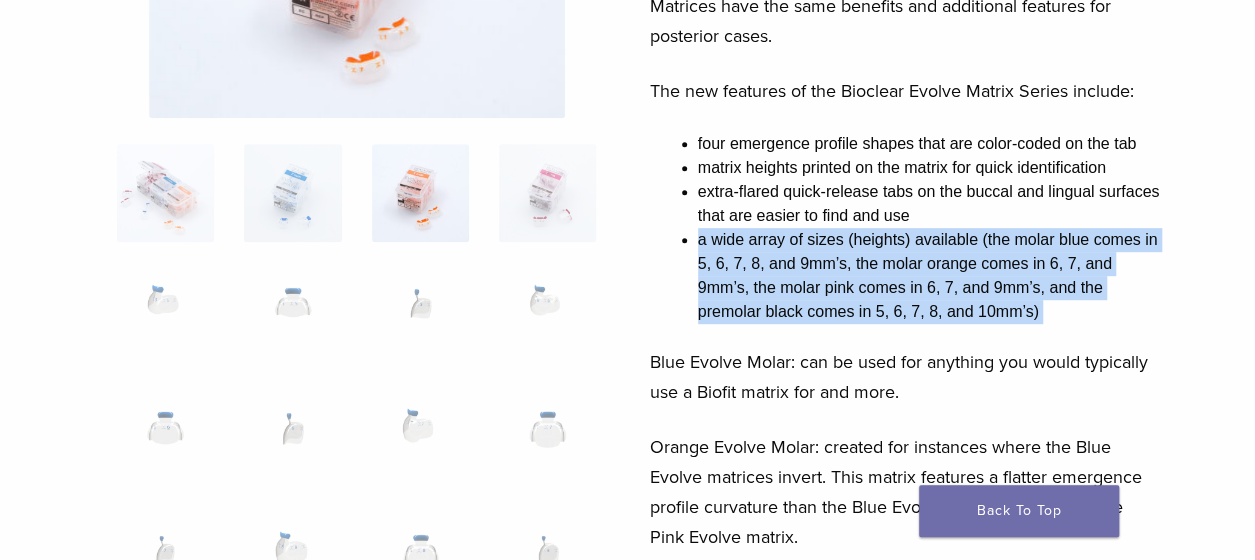click on "a wide array of sizes (heights) available (the molar blue comes in 5, 6, 7, 8, and 9mm’s, the molar orange comes in 6, 7, and 9mm’s, the molar pink comes in 6, 7, and 9mm’s, and the premolar black comes in 5, 6, 7, 8, and 10mm’s)" at bounding box center [929, 276] 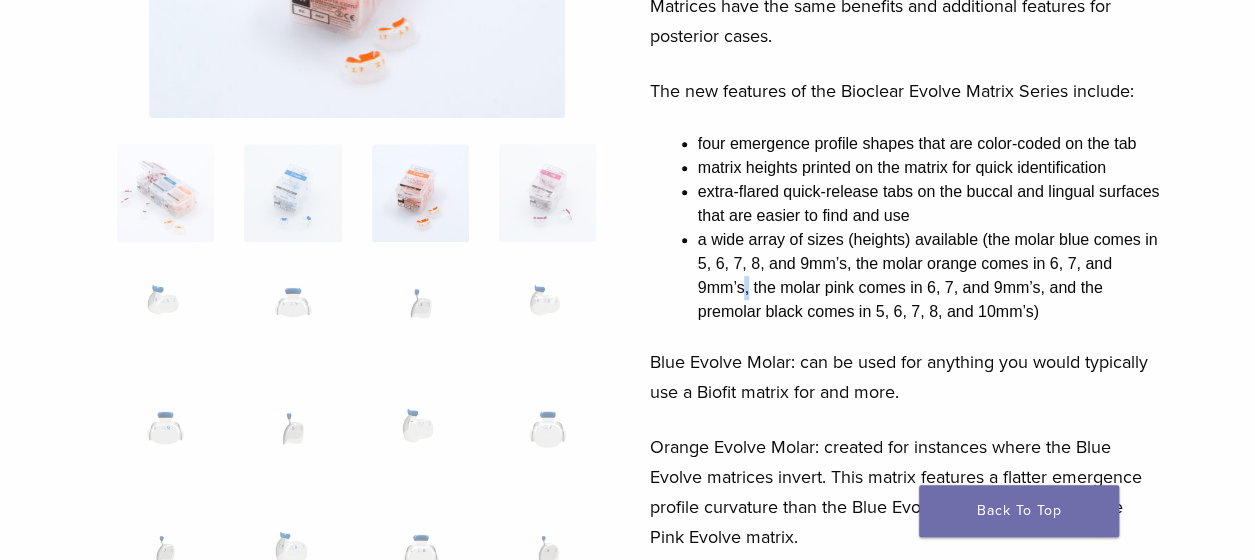 click on "a wide array of sizes (heights) available (the molar blue comes in 5, 6, 7, 8, and 9mm’s, the molar orange comes in 6, 7, and 9mm’s, the molar pink comes in 6, 7, and 9mm’s, and the premolar black comes in 5, 6, 7, 8, and 10mm’s)" at bounding box center (929, 276) 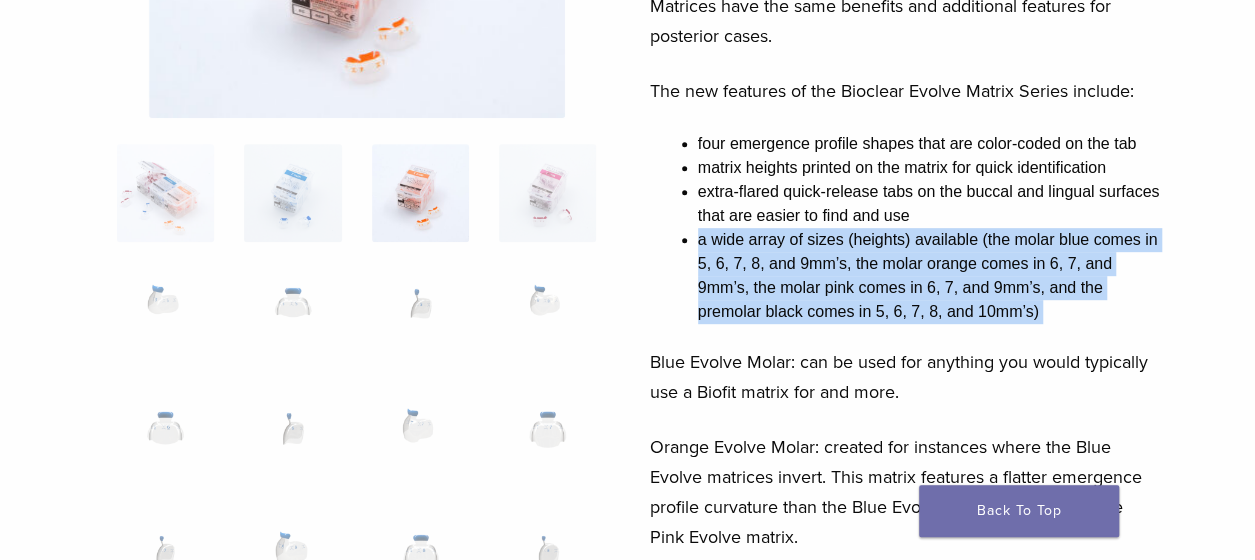 click on "a wide array of sizes (heights) available (the molar blue comes in 5, 6, 7, 8, and 9mm’s, the molar orange comes in 6, 7, and 9mm’s, the molar pink comes in 6, 7, and 9mm’s, and the premolar black comes in 5, 6, 7, 8, and 10mm’s)" at bounding box center (929, 276) 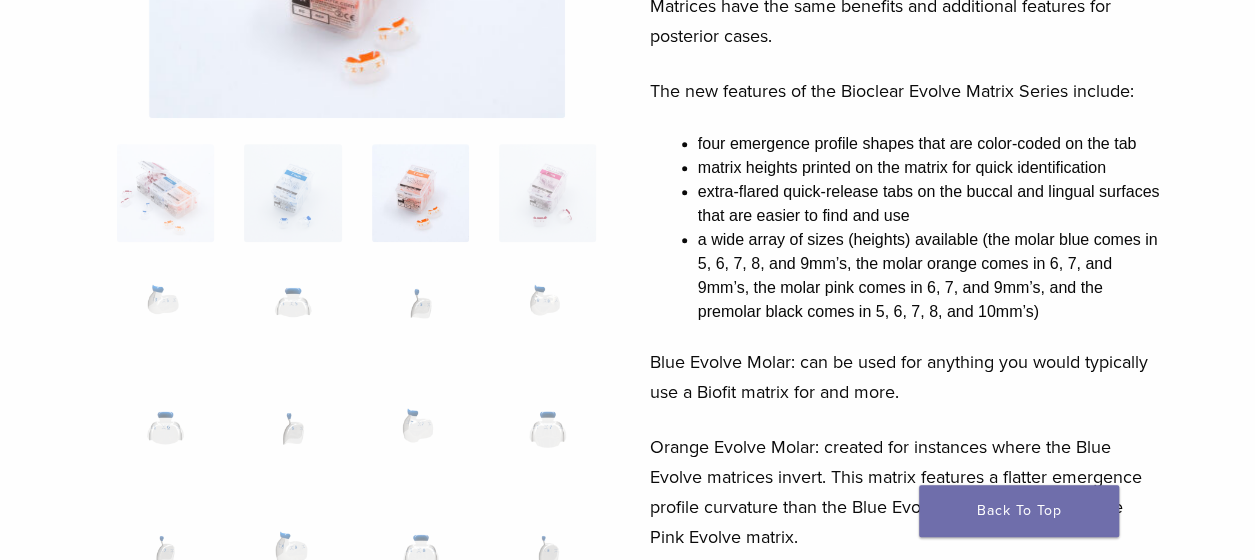 click on "Blue Evolve Molar: can be used for anything you would typically use a Biofit matrix for and more." at bounding box center [905, 377] 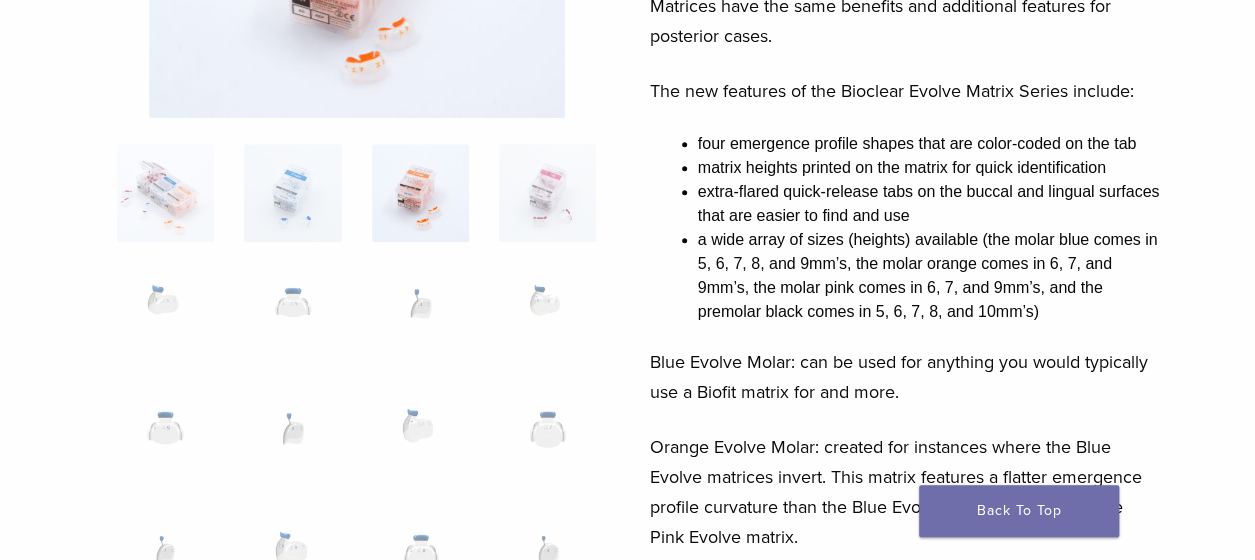 scroll, scrollTop: 0, scrollLeft: 0, axis: both 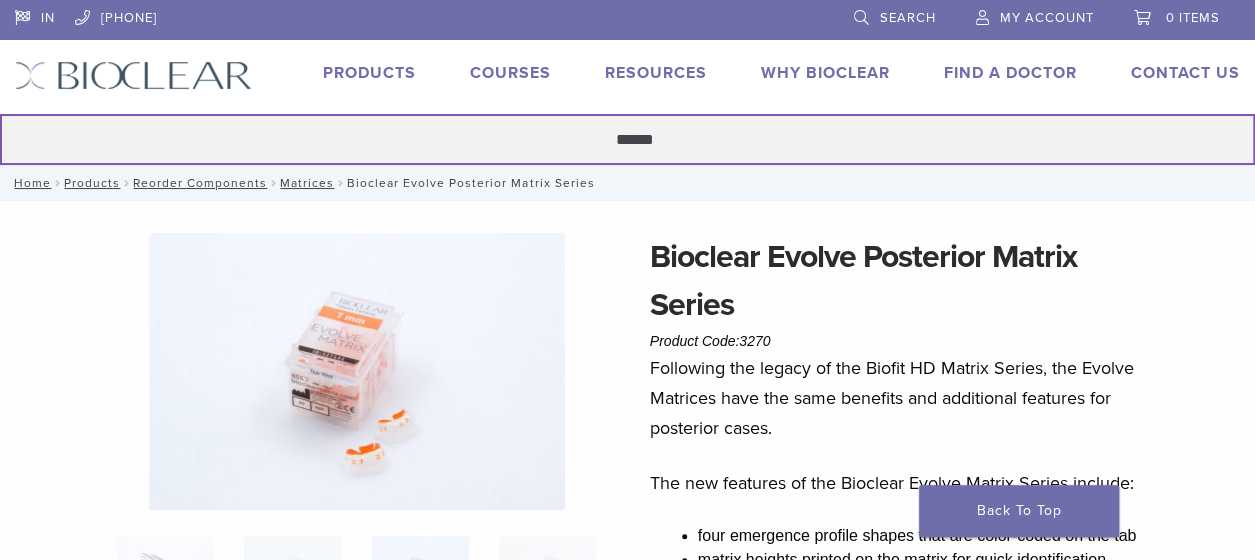 click on "******" at bounding box center (627, 139) 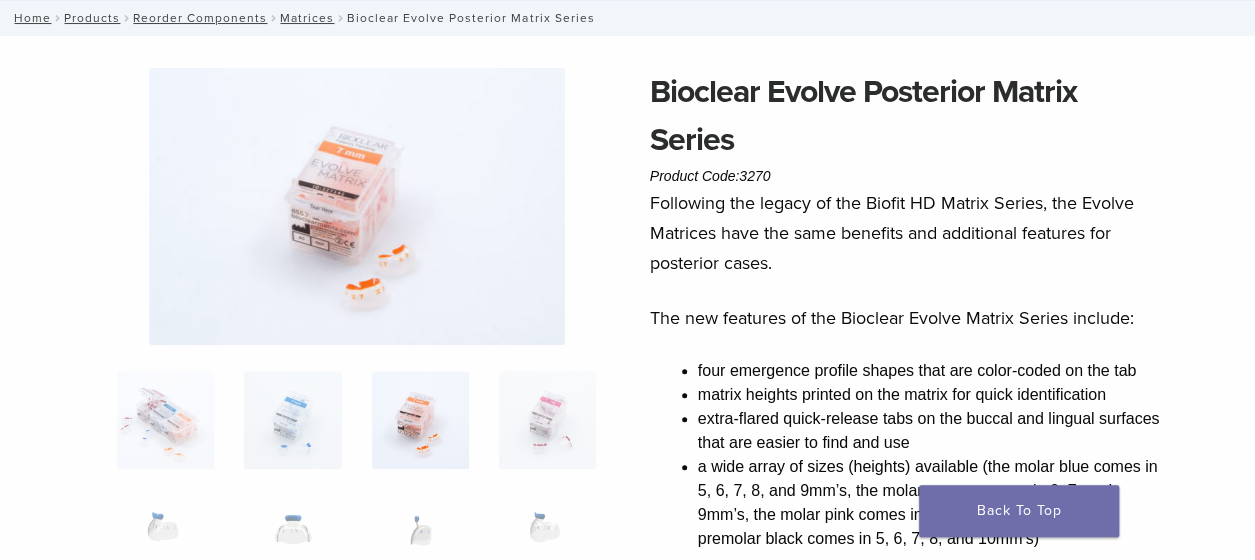 scroll, scrollTop: 164, scrollLeft: 0, axis: vertical 